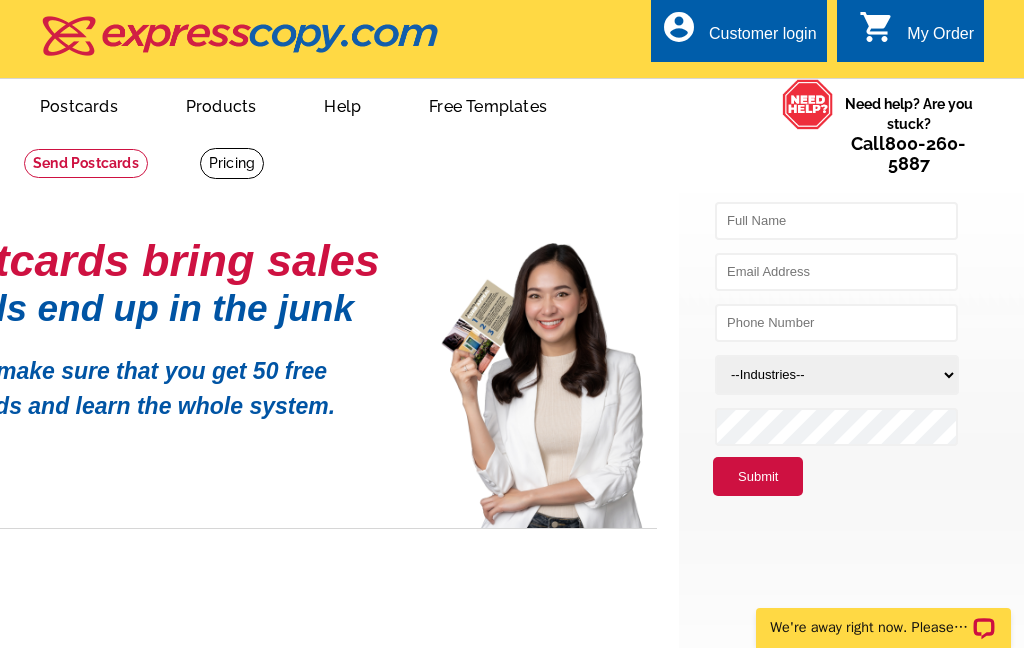 scroll, scrollTop: 0, scrollLeft: 0, axis: both 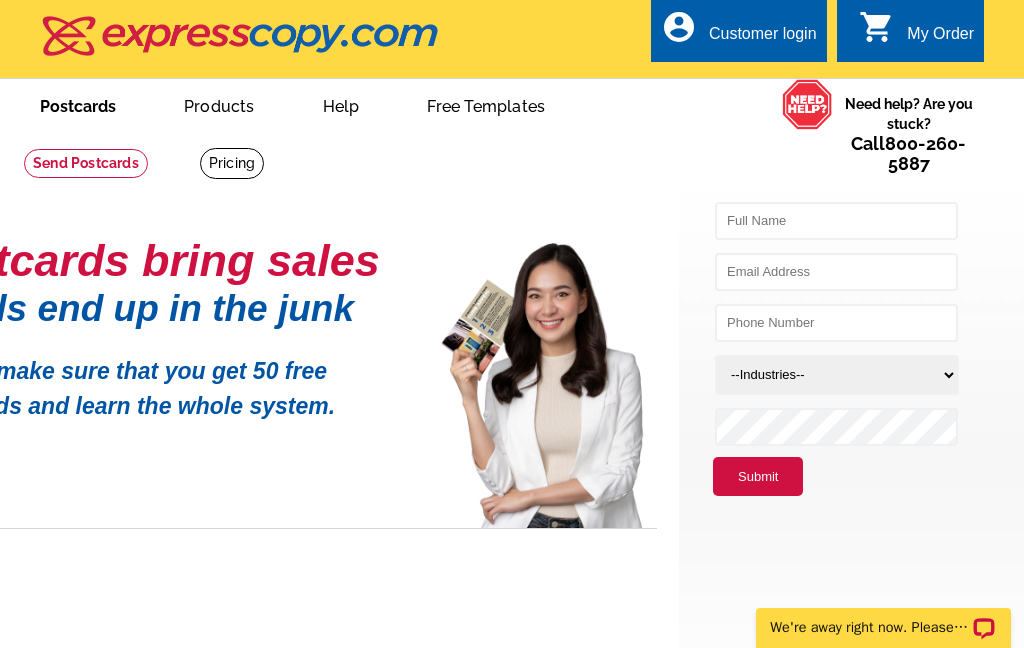 click on "Postcards" at bounding box center (78, 104) 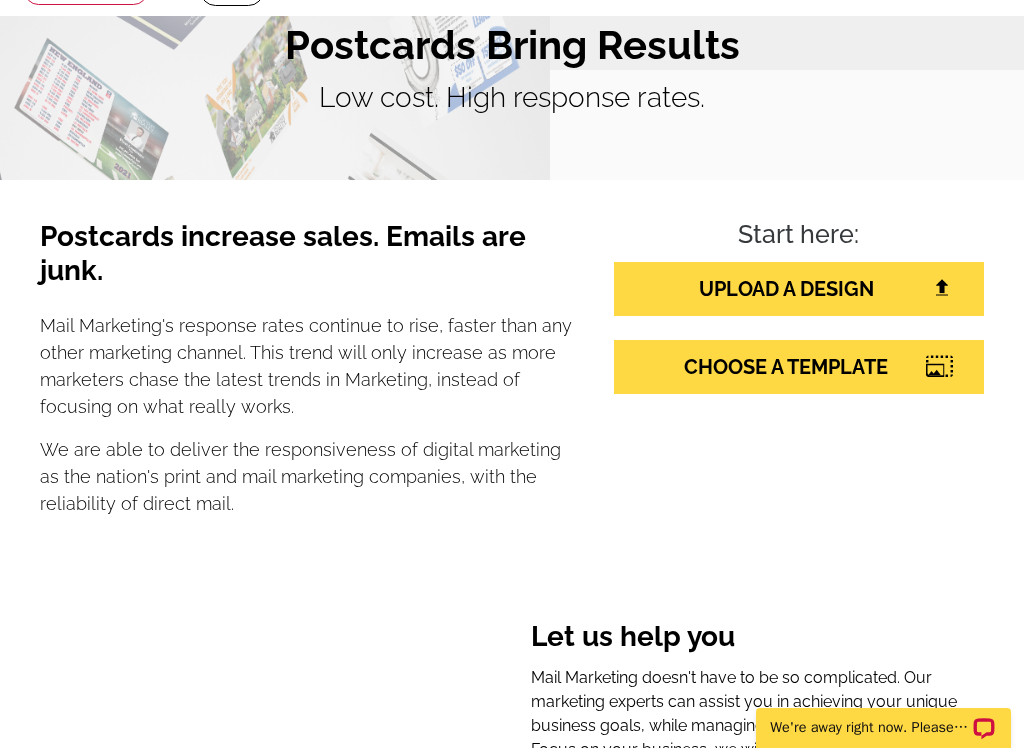 scroll, scrollTop: 171, scrollLeft: 0, axis: vertical 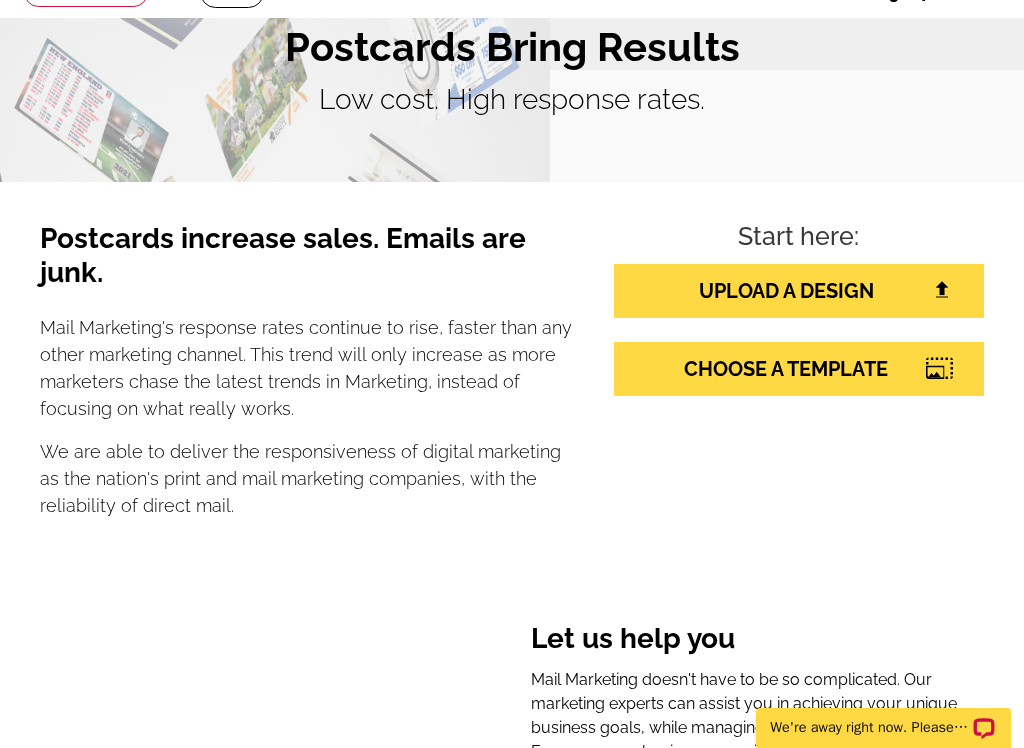 click on "CHOOSE
A TEMPLATE" at bounding box center (799, 369) 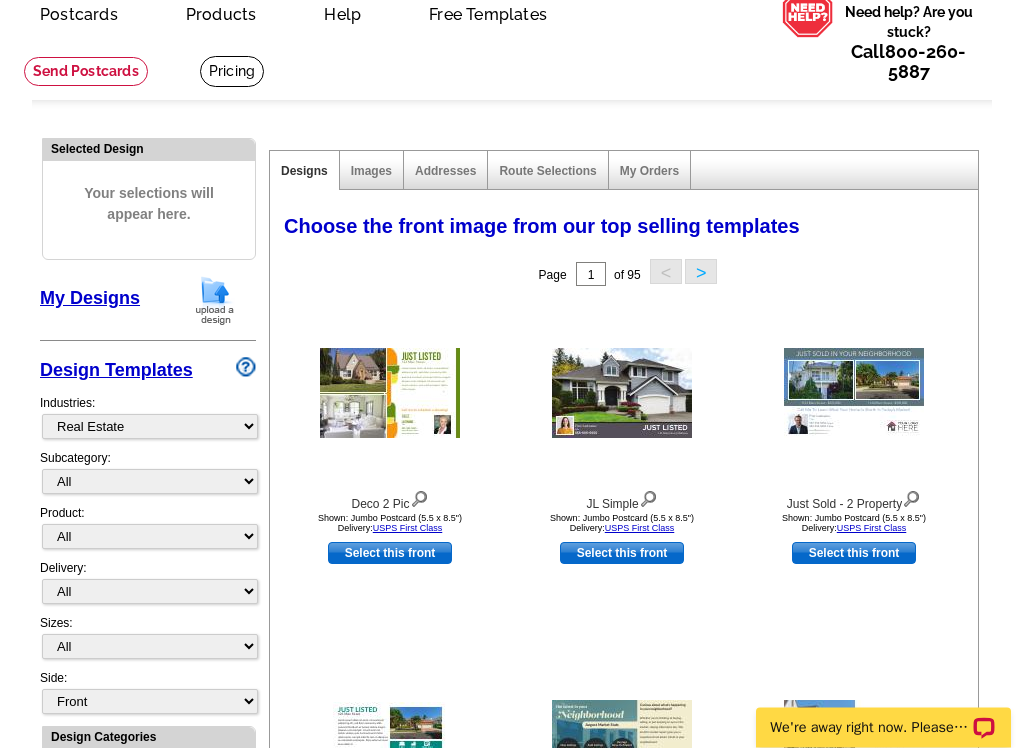 scroll, scrollTop: 89, scrollLeft: 0, axis: vertical 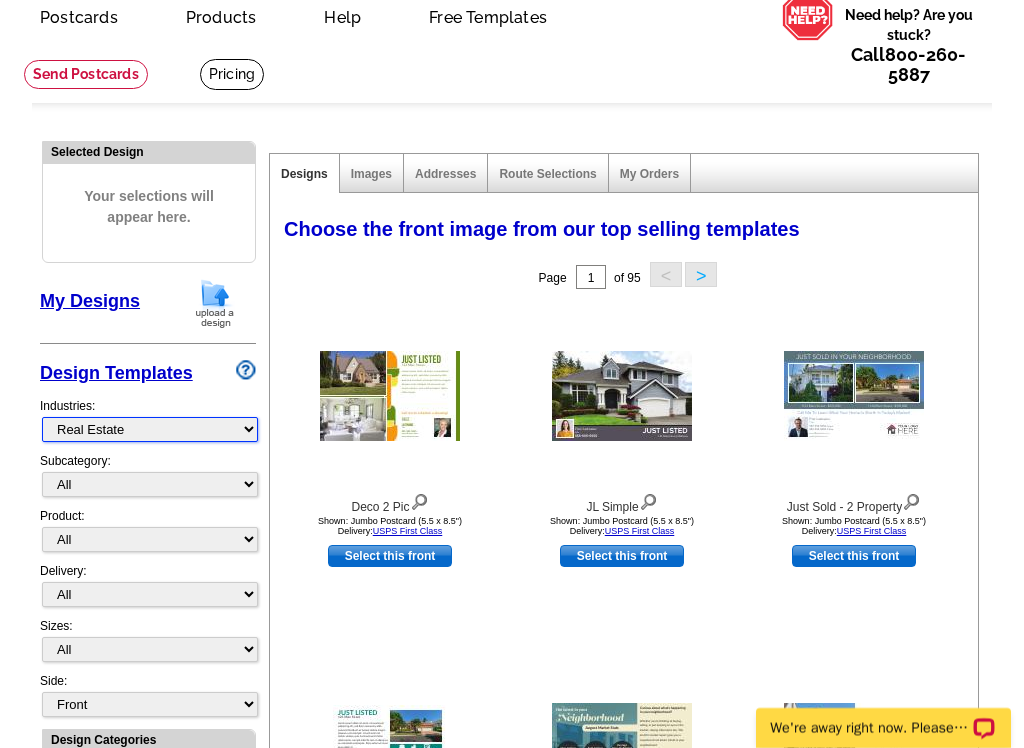 click on "What's New Real Estate Mortgage Insurance HVAC Dental Solar EDDM - NEW! Calendar Postcards Arts & Entertainment Assisted Living Automotive Beauty & Fitness Business Services Education, Camps & Childcare Financial Services Food & Beverage Healthcare Holiday Home Services Keep-in-Touch Legal Non-Profit Personal Projects Pets & Veterinarians Photo Cards Religion & Faith Retail Seasonal Sports & Recreation Sports Schedules Travel Greeting Cards All Postcards All Flyers & Brochures All Business Cards All Door Hangers All Greeting Cards" at bounding box center [150, 429] 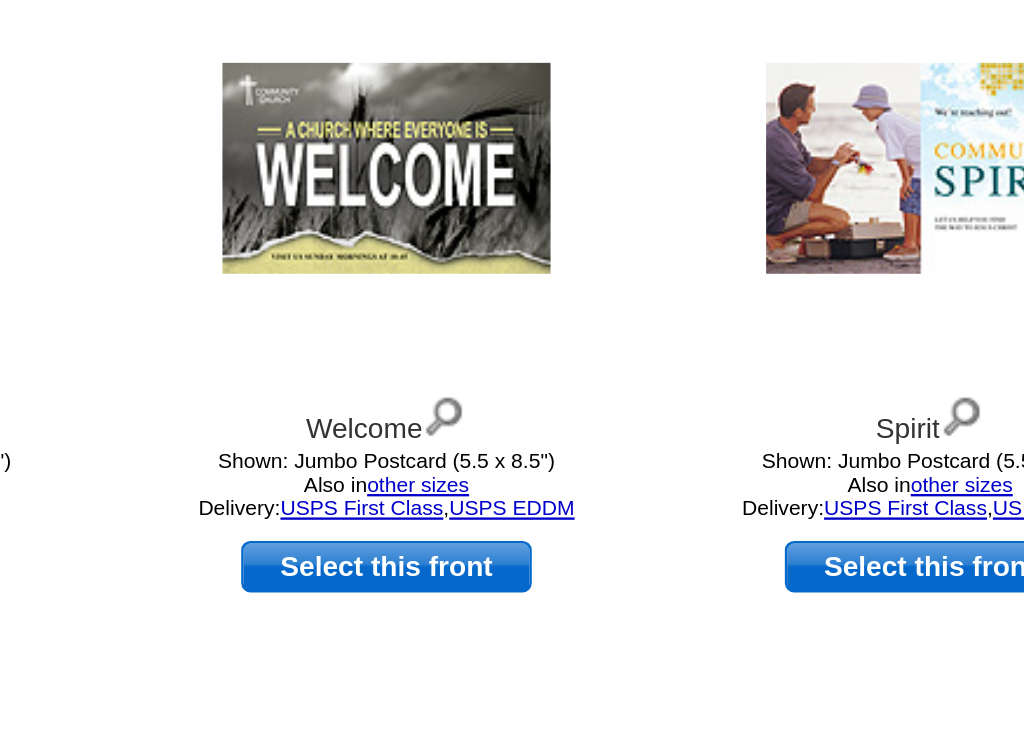 scroll, scrollTop: 603, scrollLeft: 0, axis: vertical 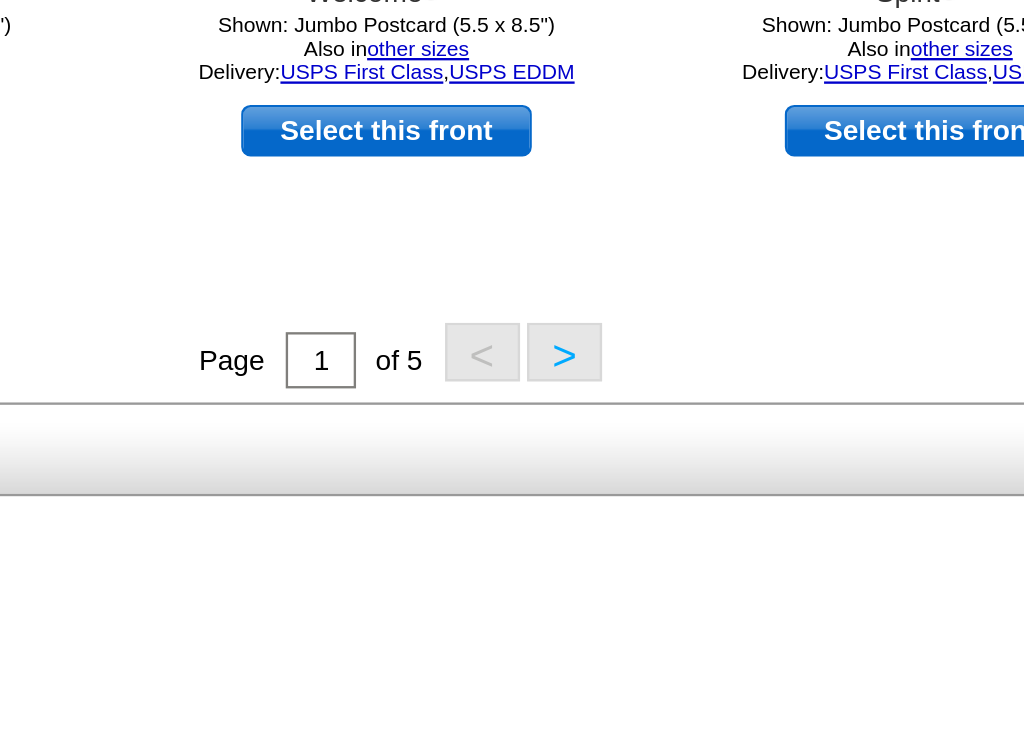 click on ">" at bounding box center (698, 498) 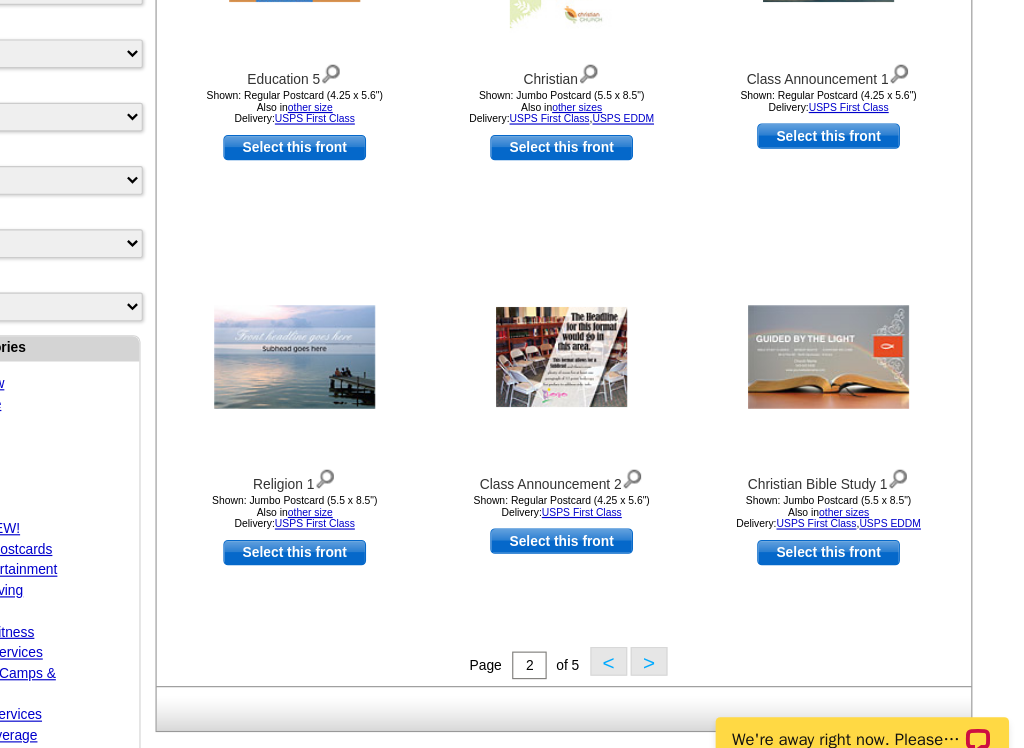 scroll, scrollTop: 520, scrollLeft: 0, axis: vertical 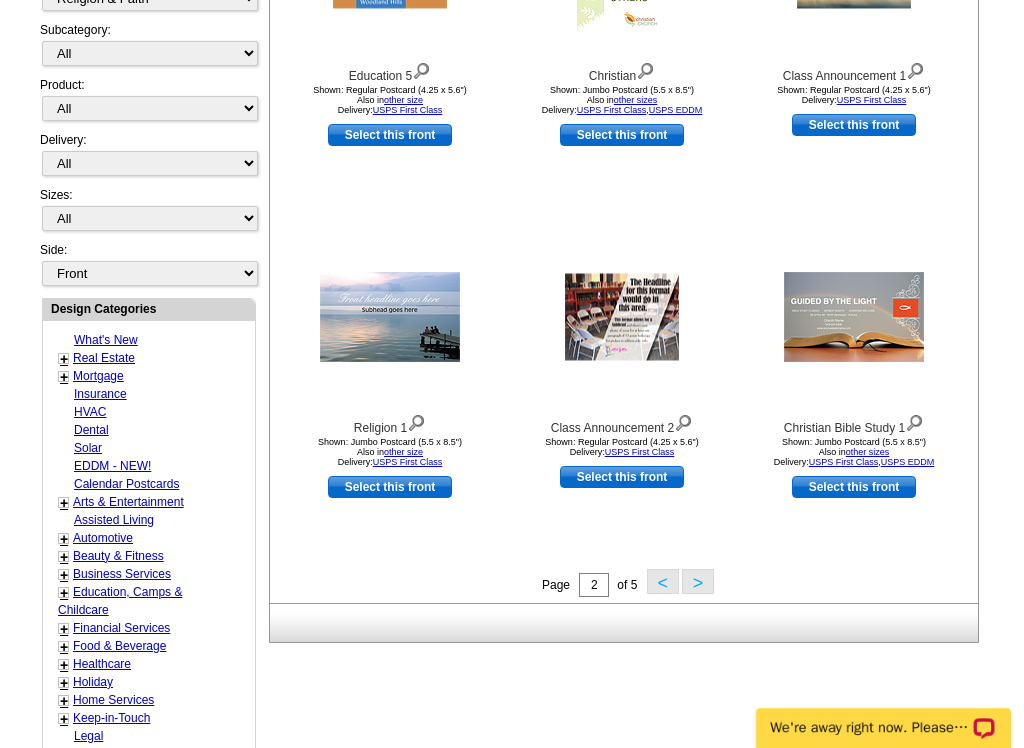 click on ">" at bounding box center [698, 581] 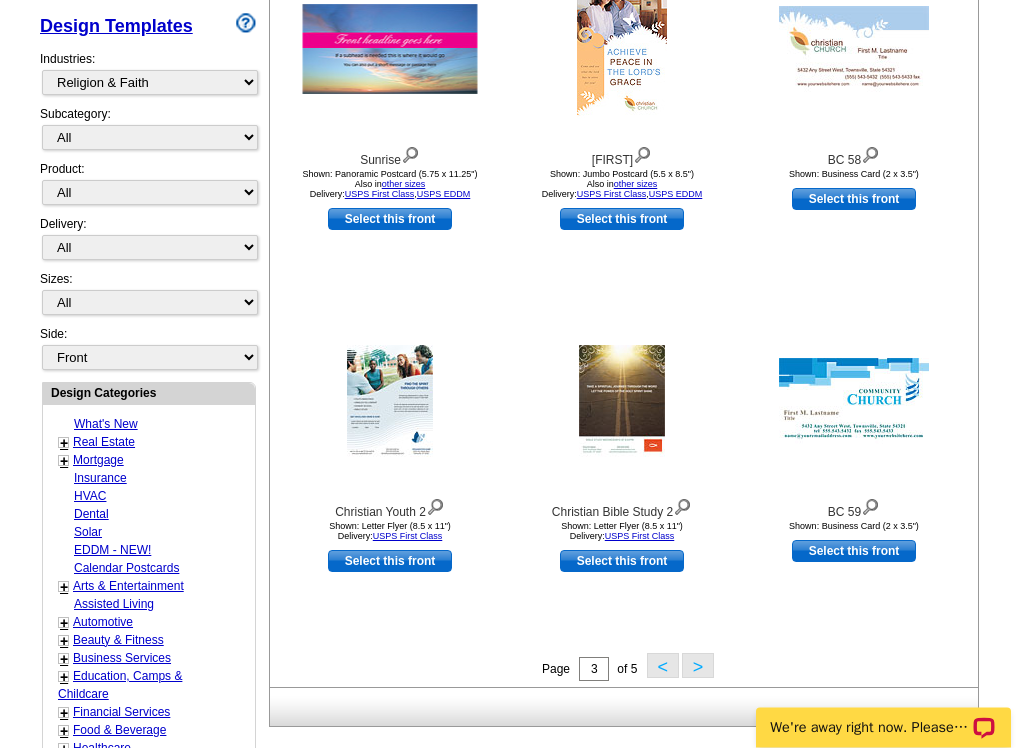 scroll, scrollTop: 434, scrollLeft: 0, axis: vertical 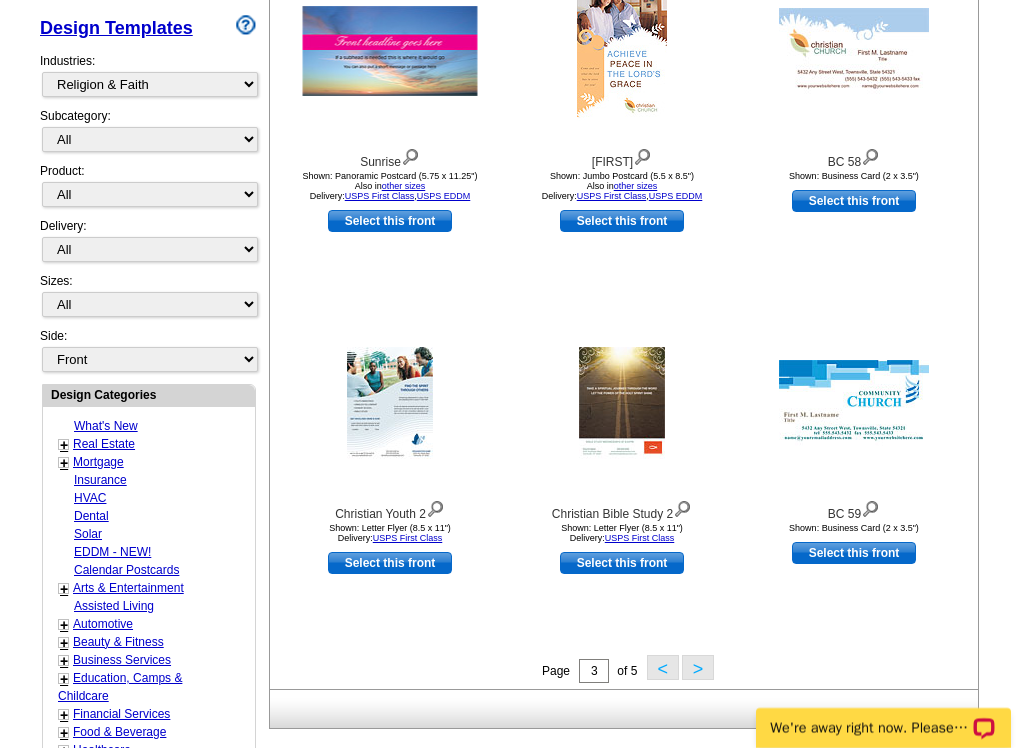 click on ">" at bounding box center [698, 667] 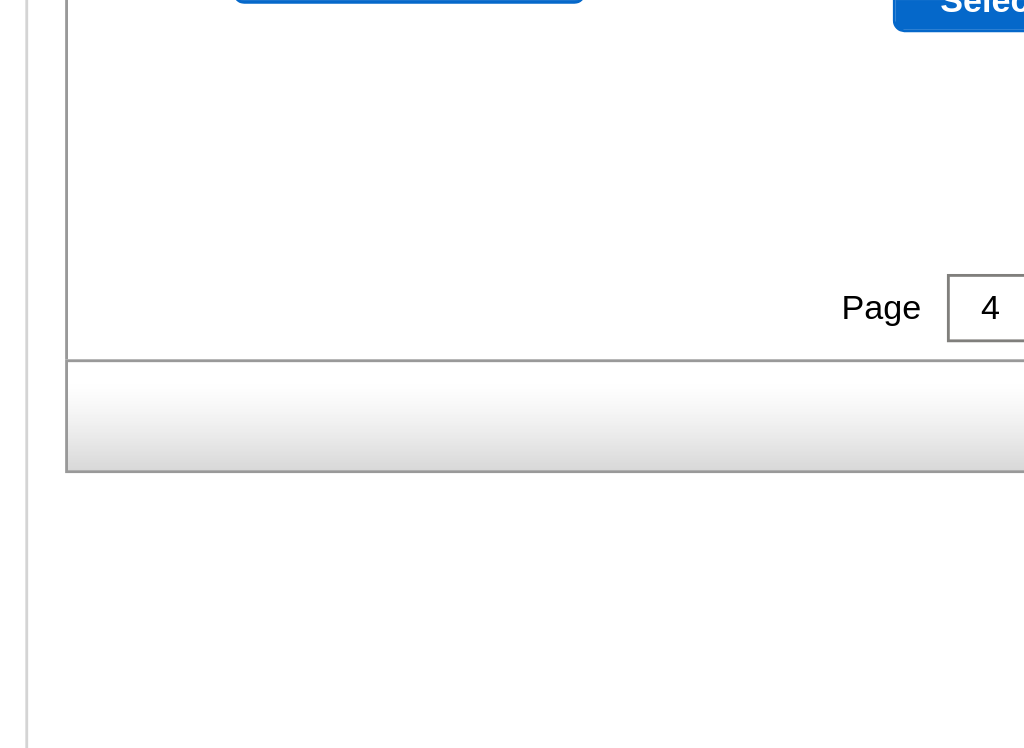 scroll, scrollTop: 532, scrollLeft: 0, axis: vertical 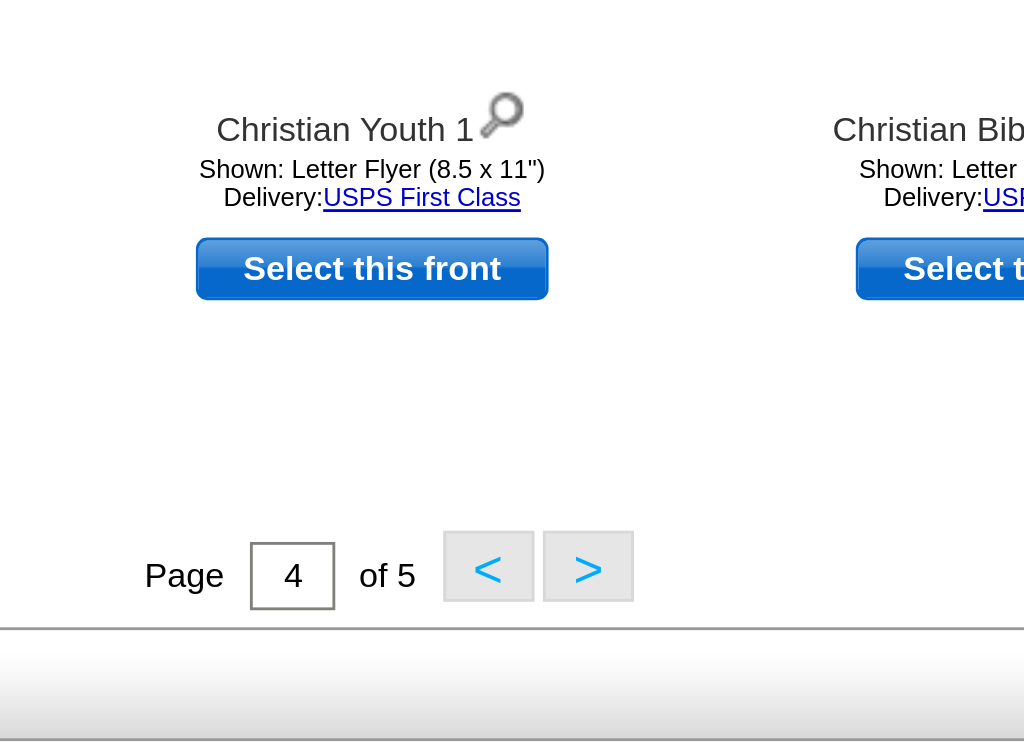 click on ">" at bounding box center (698, 569) 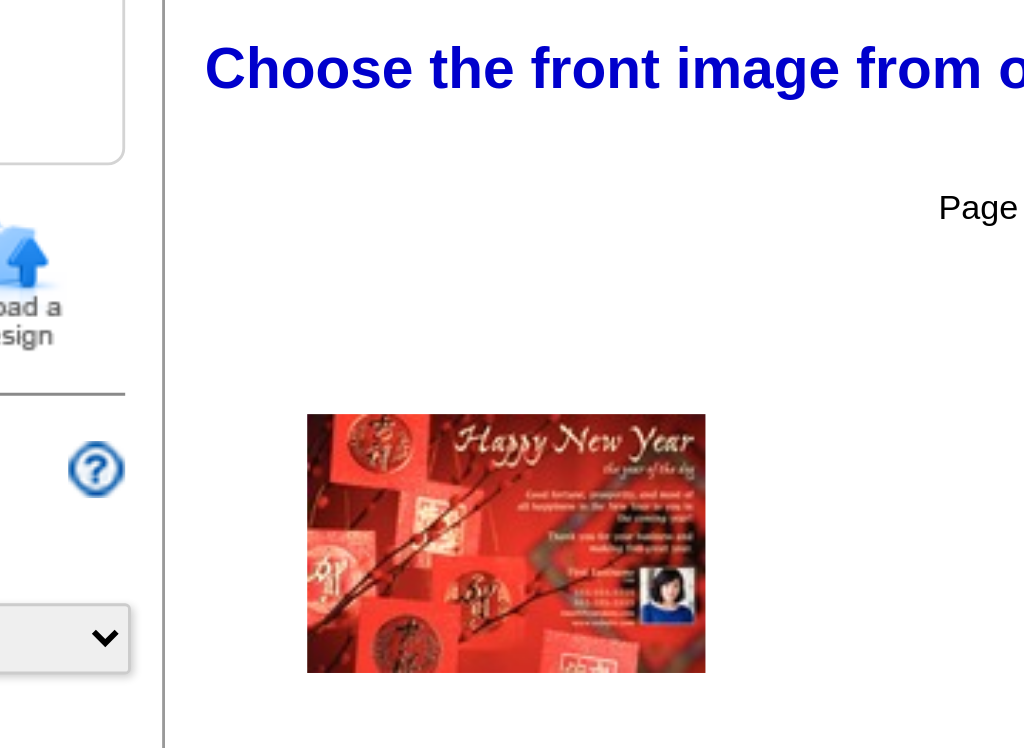 scroll, scrollTop: 68, scrollLeft: 0, axis: vertical 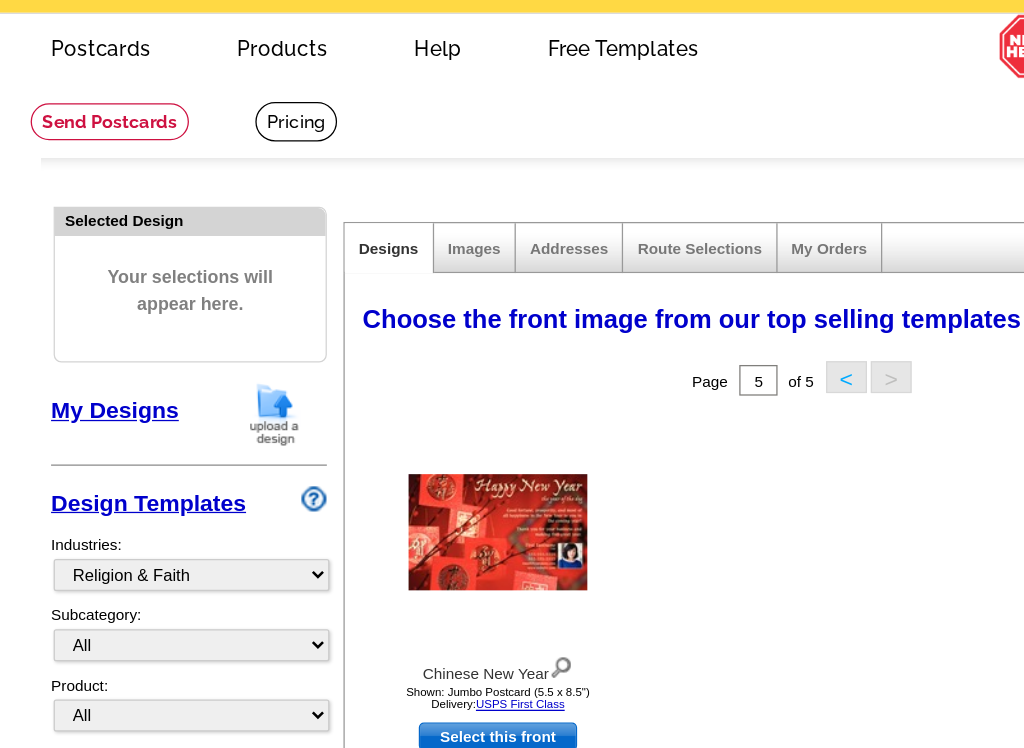 click on "Images" at bounding box center [371, 195] 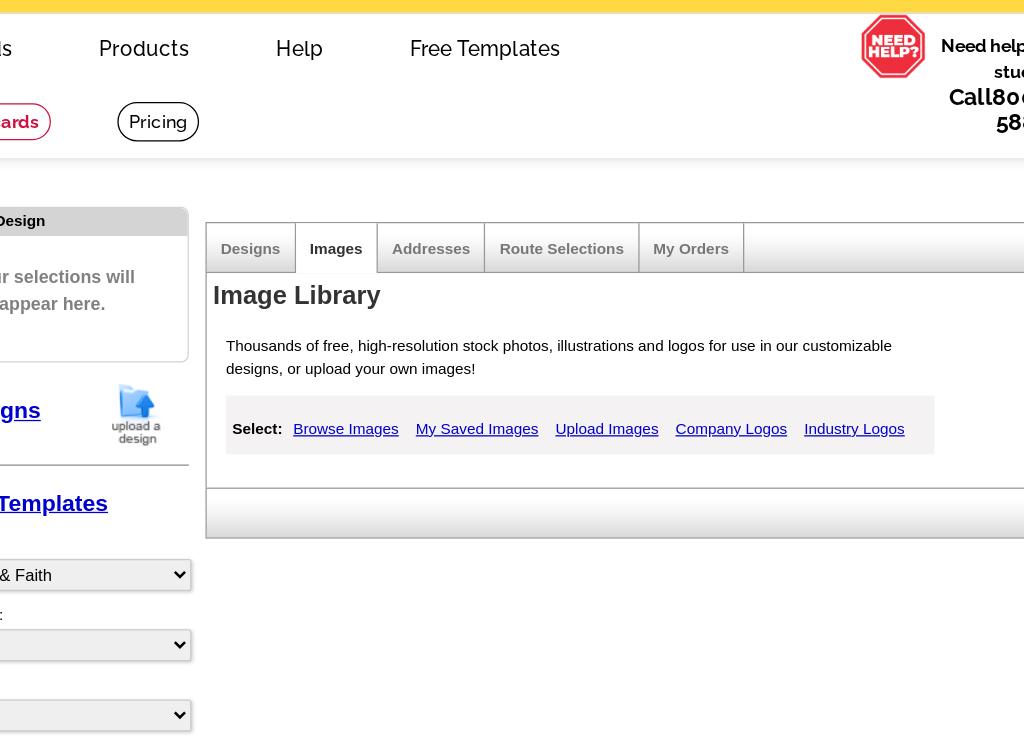 click on "Addresses" at bounding box center [445, 195] 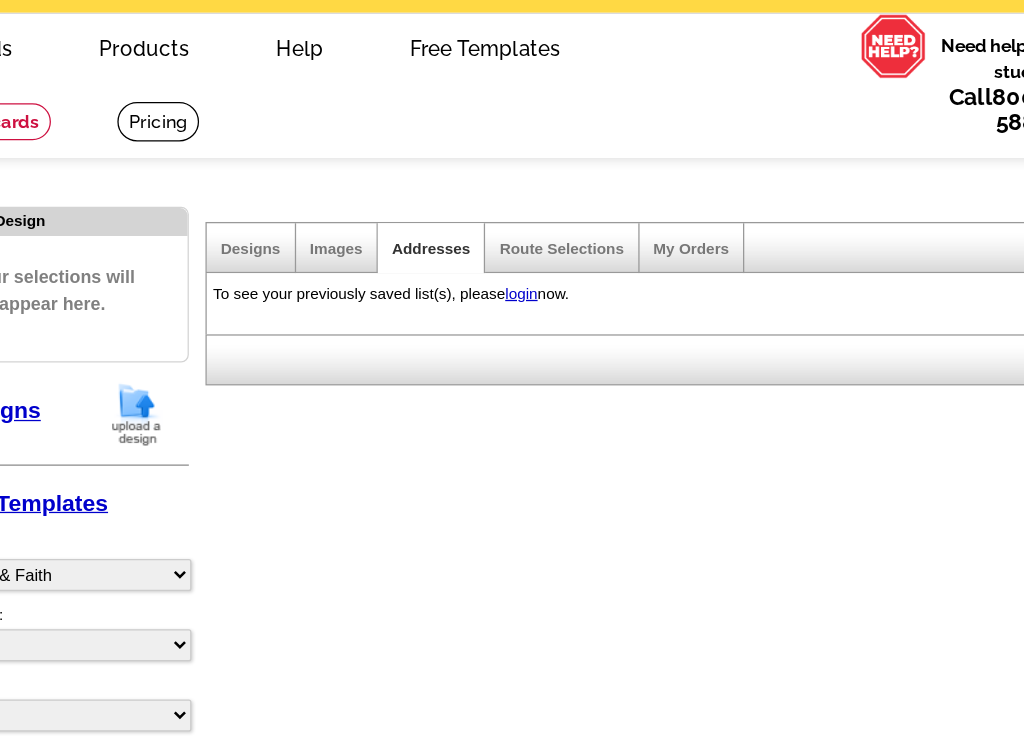 click on "Route Selections" at bounding box center [547, 195] 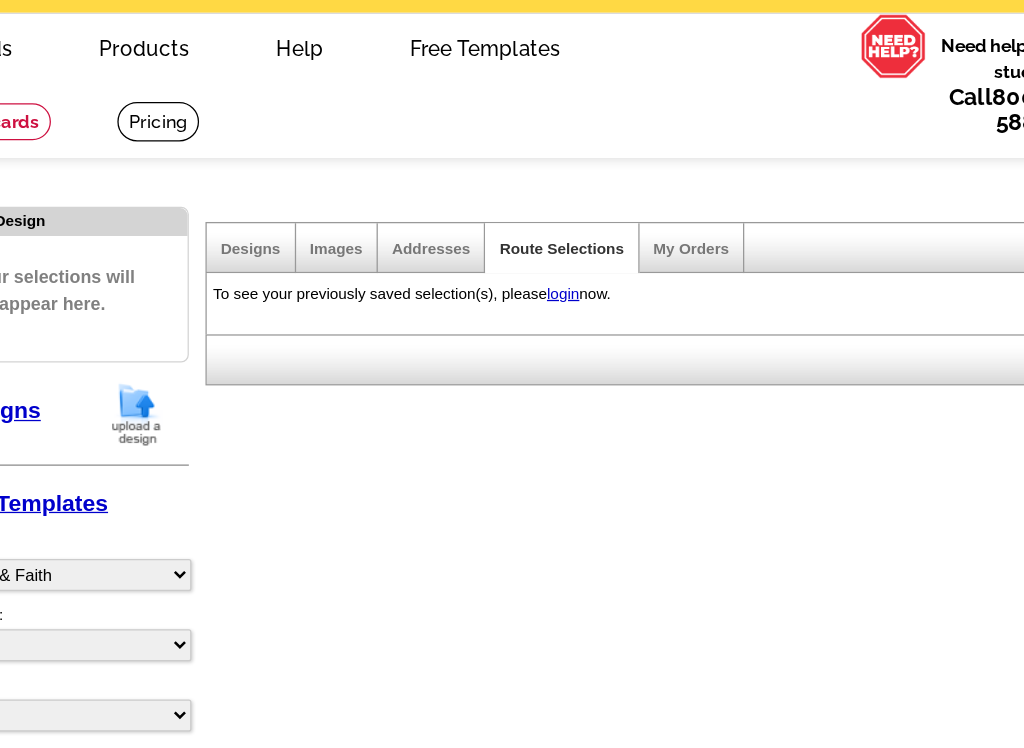 click on "My Orders" at bounding box center [649, 195] 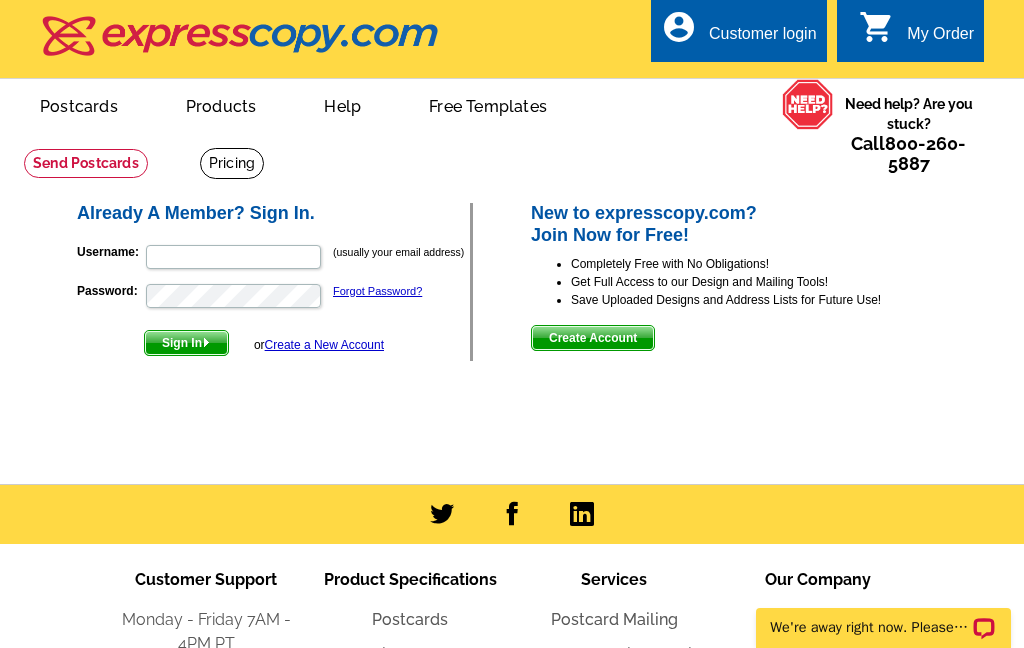scroll, scrollTop: 0, scrollLeft: 0, axis: both 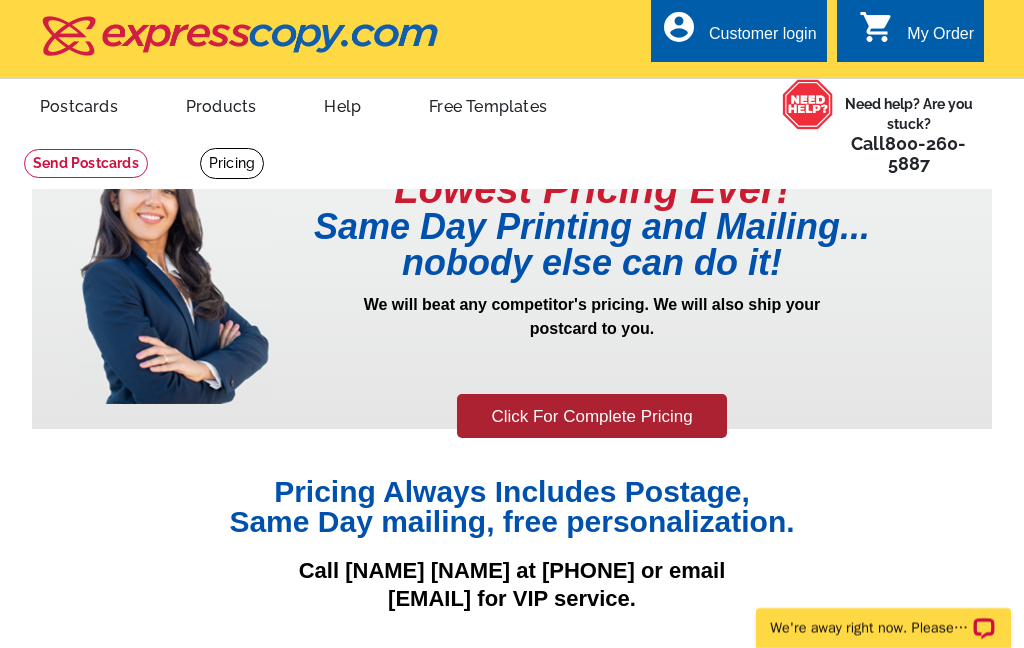 click at bounding box center (232, 163) 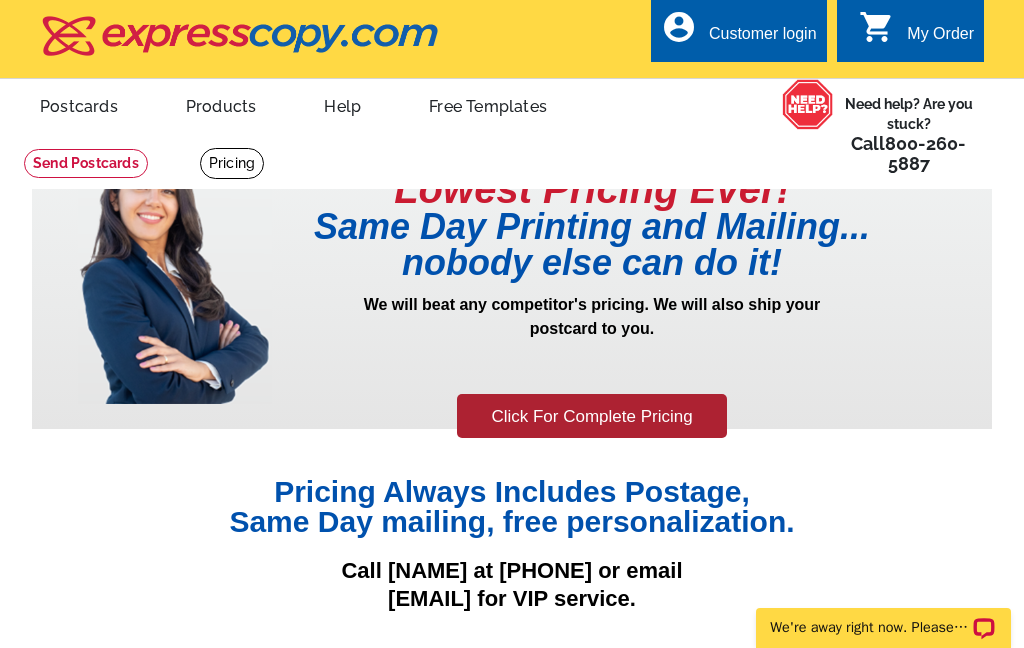 scroll, scrollTop: 0, scrollLeft: 0, axis: both 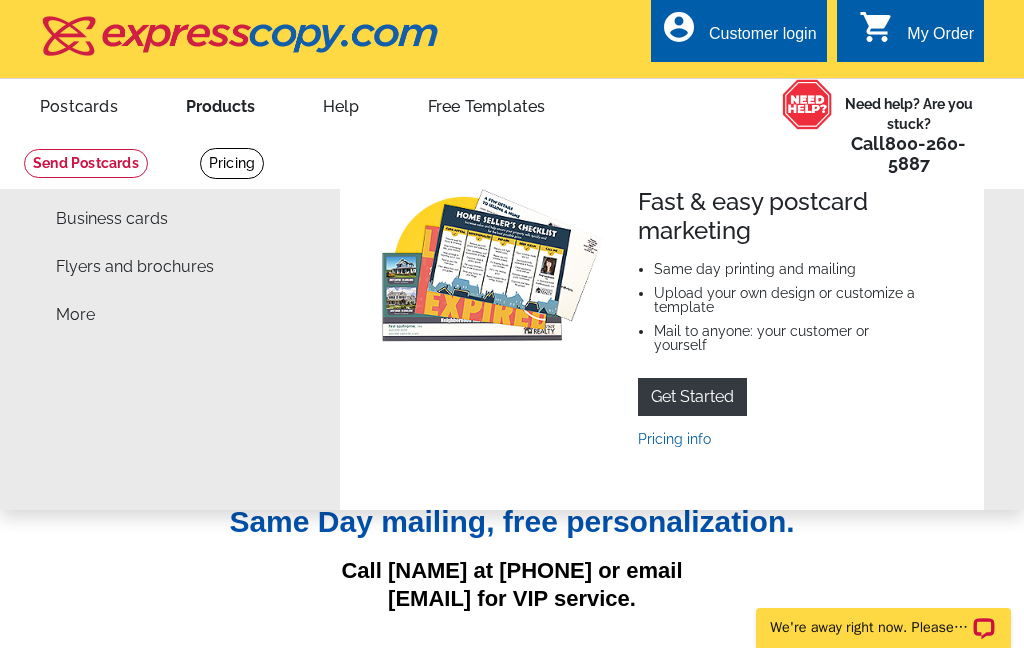 click on "Products" at bounding box center (220, 104) 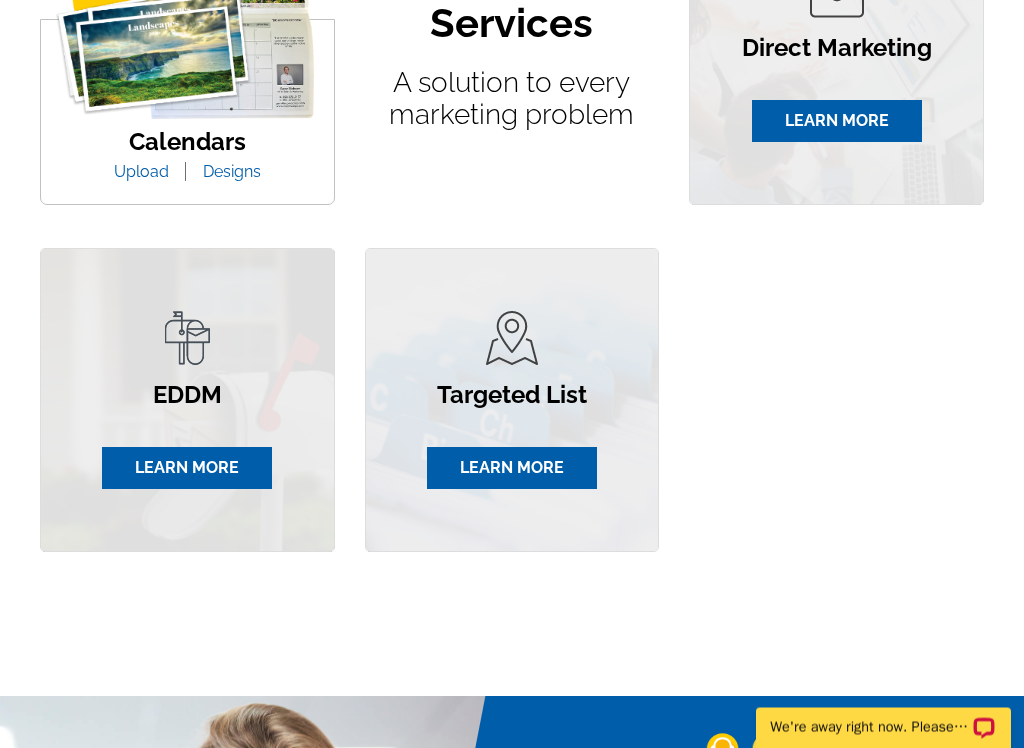 scroll, scrollTop: 1321, scrollLeft: 0, axis: vertical 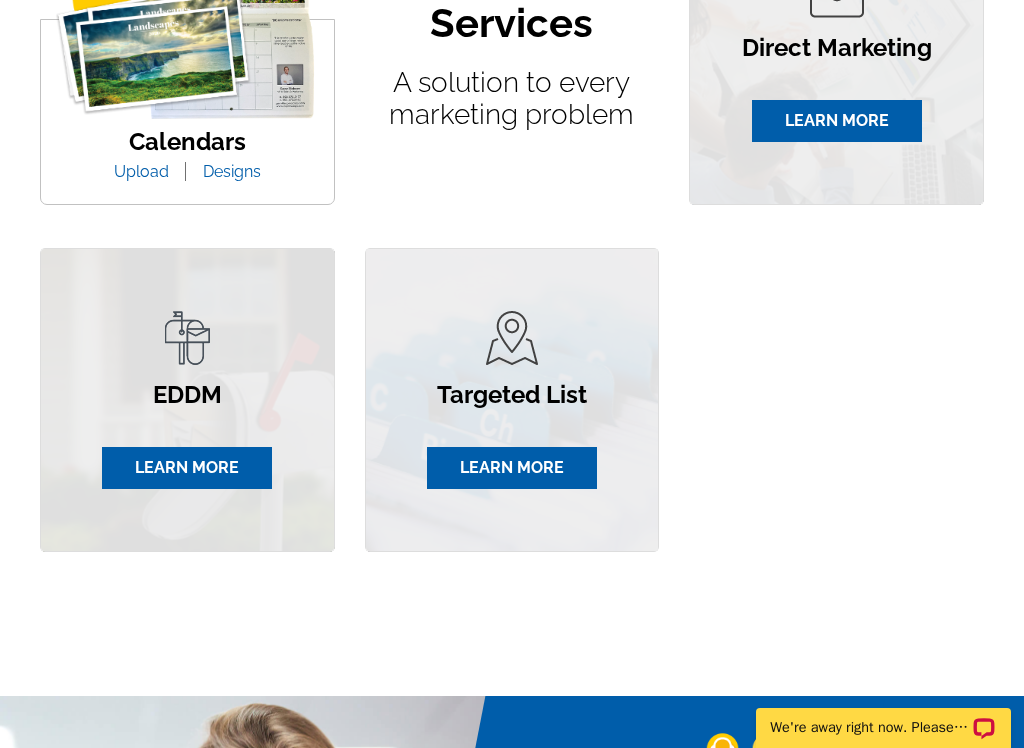 click on "LEARN MORE" at bounding box center [512, 468] 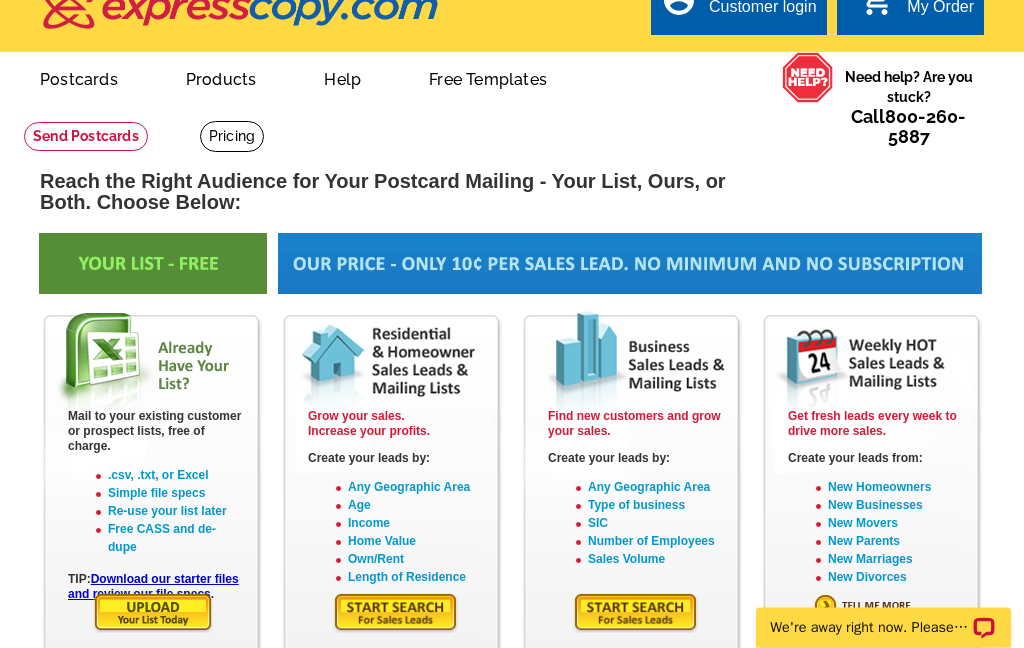 scroll, scrollTop: 0, scrollLeft: 0, axis: both 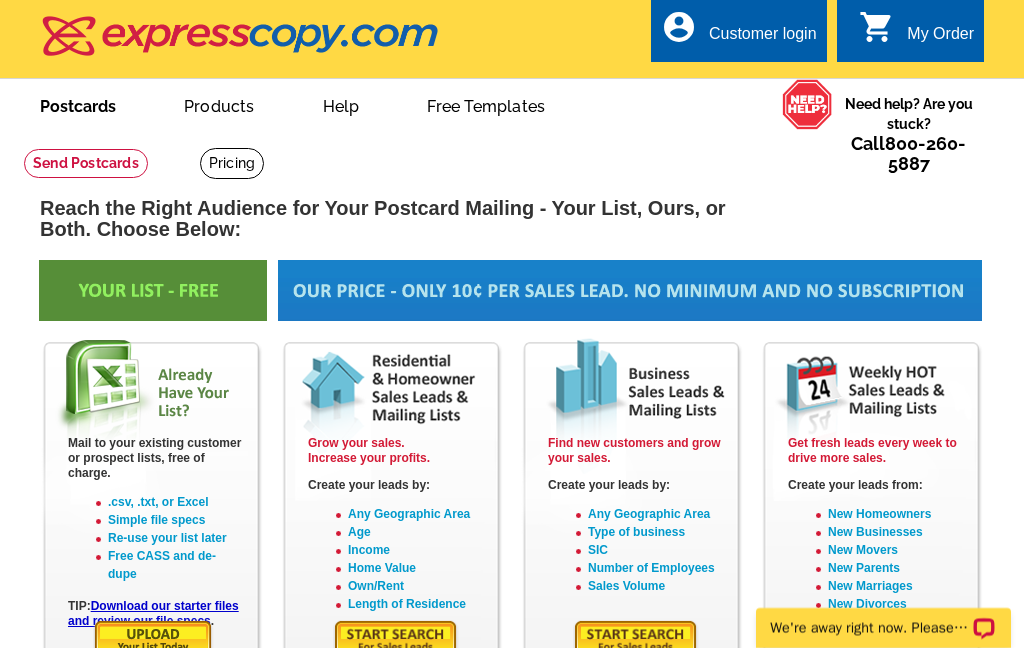 click on "Postcards" at bounding box center (78, 104) 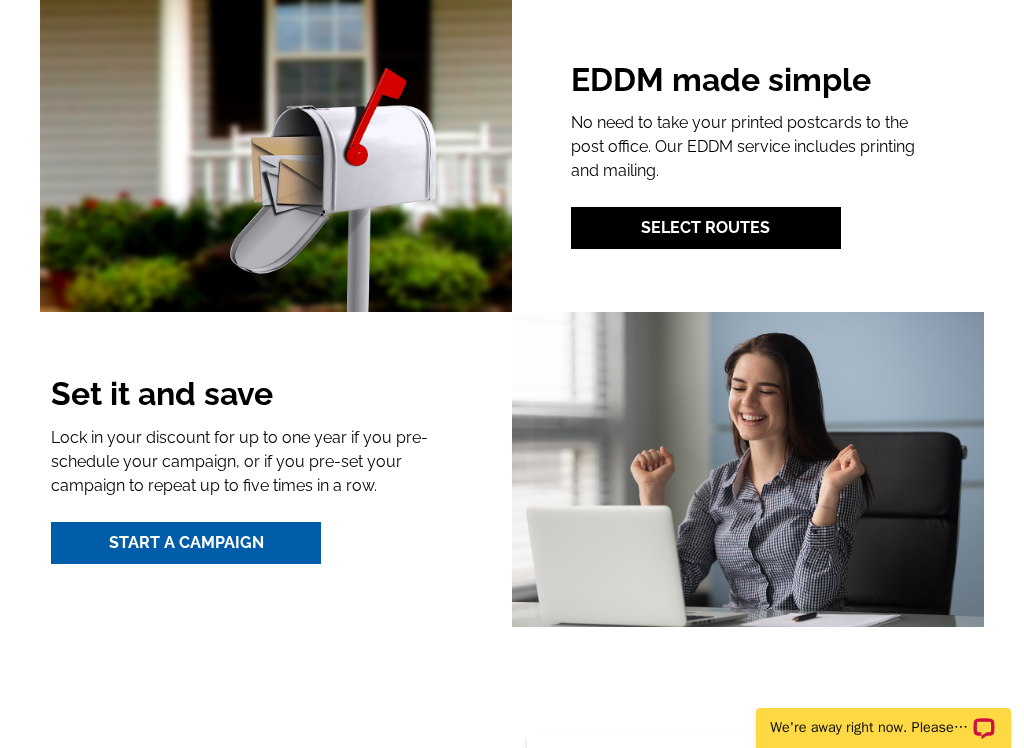 scroll, scrollTop: 2588, scrollLeft: 0, axis: vertical 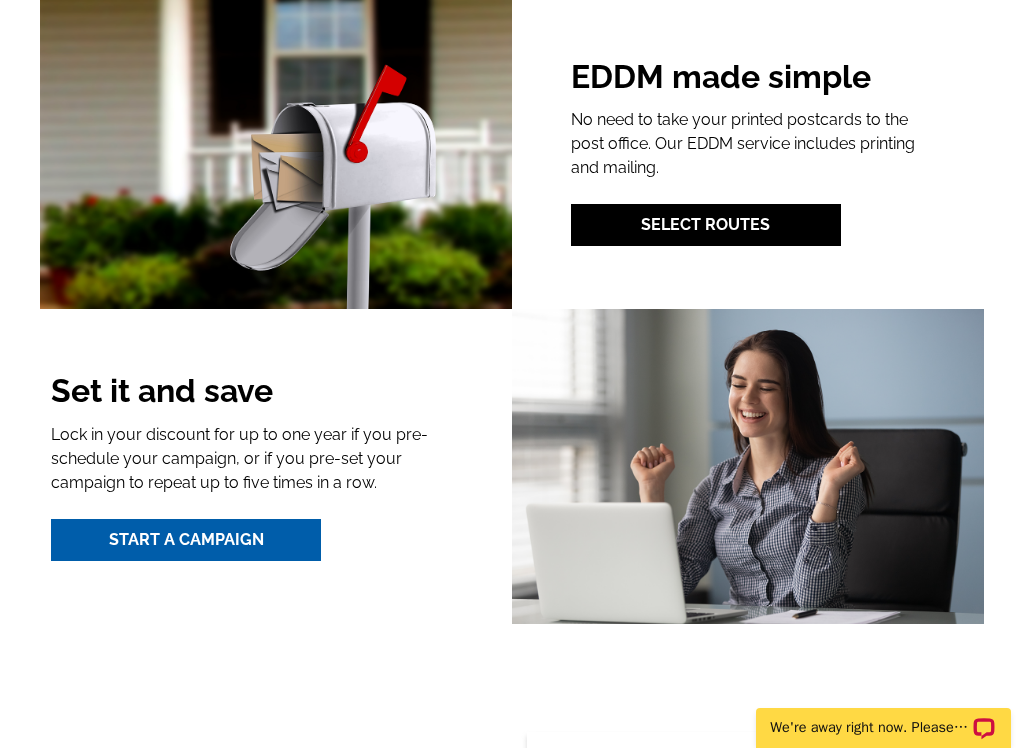 click on "Select Routes" at bounding box center (706, 225) 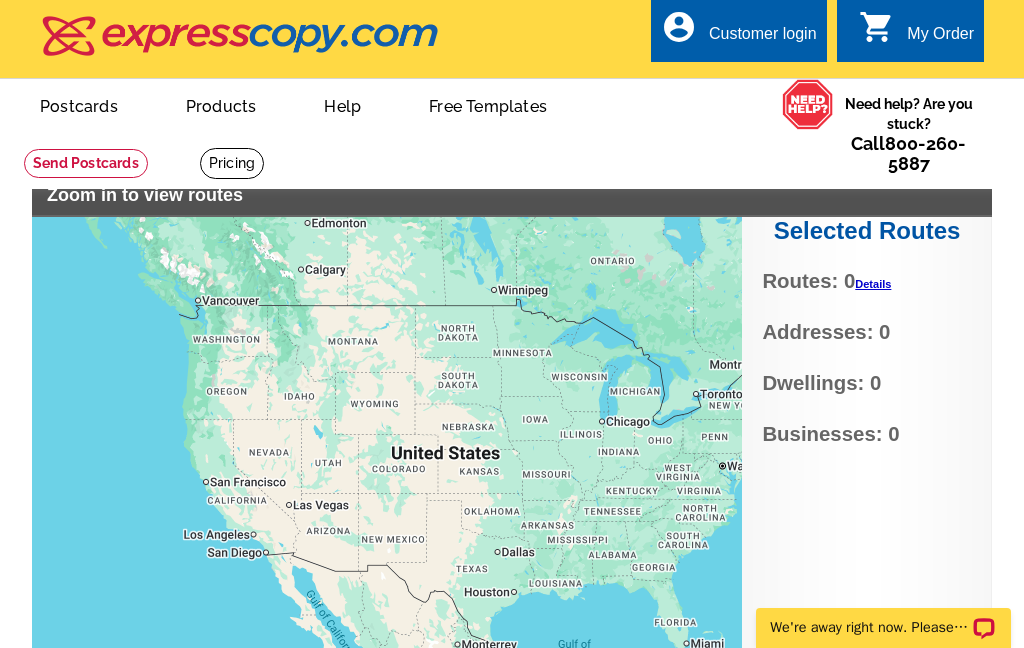 scroll, scrollTop: 0, scrollLeft: 0, axis: both 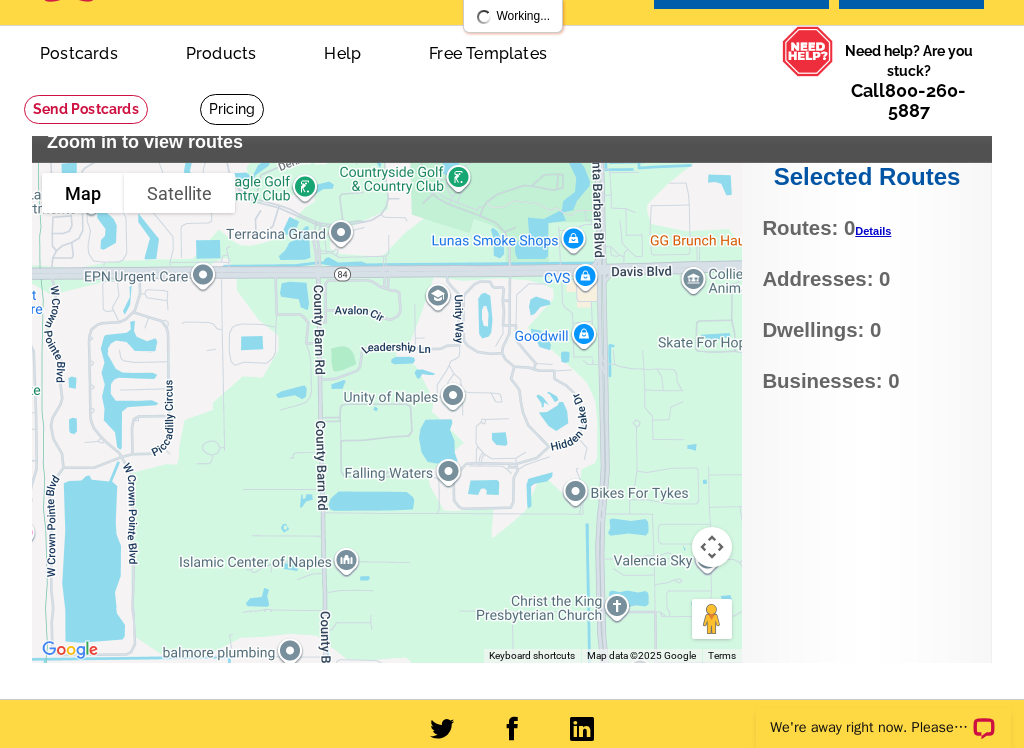 type on "2195 Marquesa Cir, Naples, FL 34112, USA" 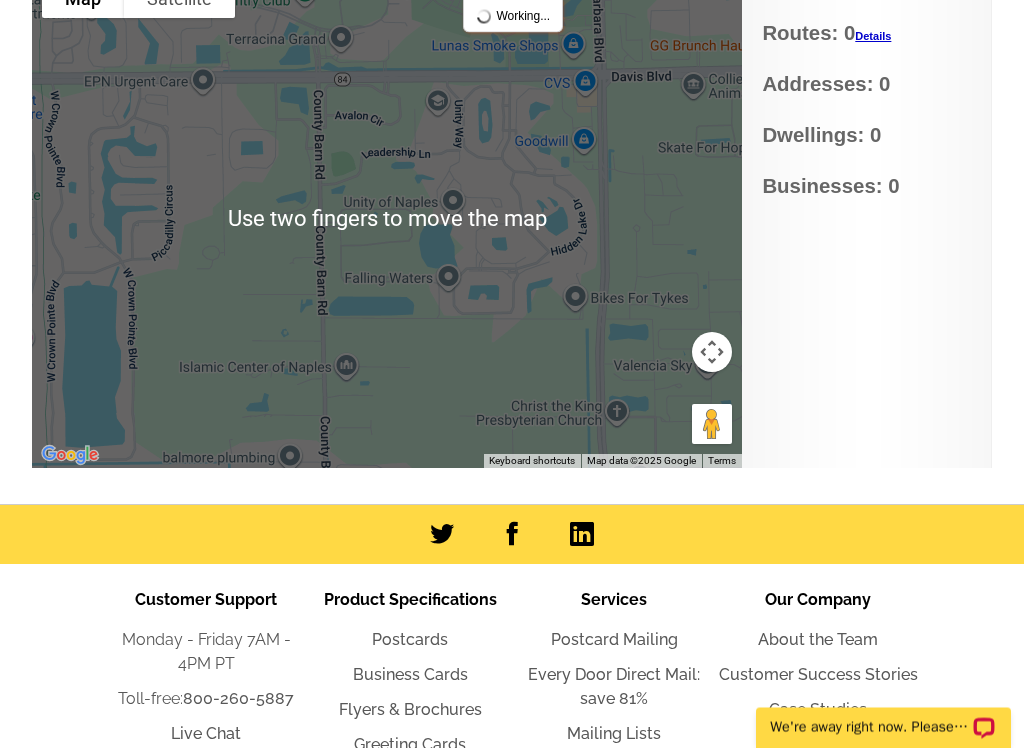 scroll, scrollTop: 244, scrollLeft: 0, axis: vertical 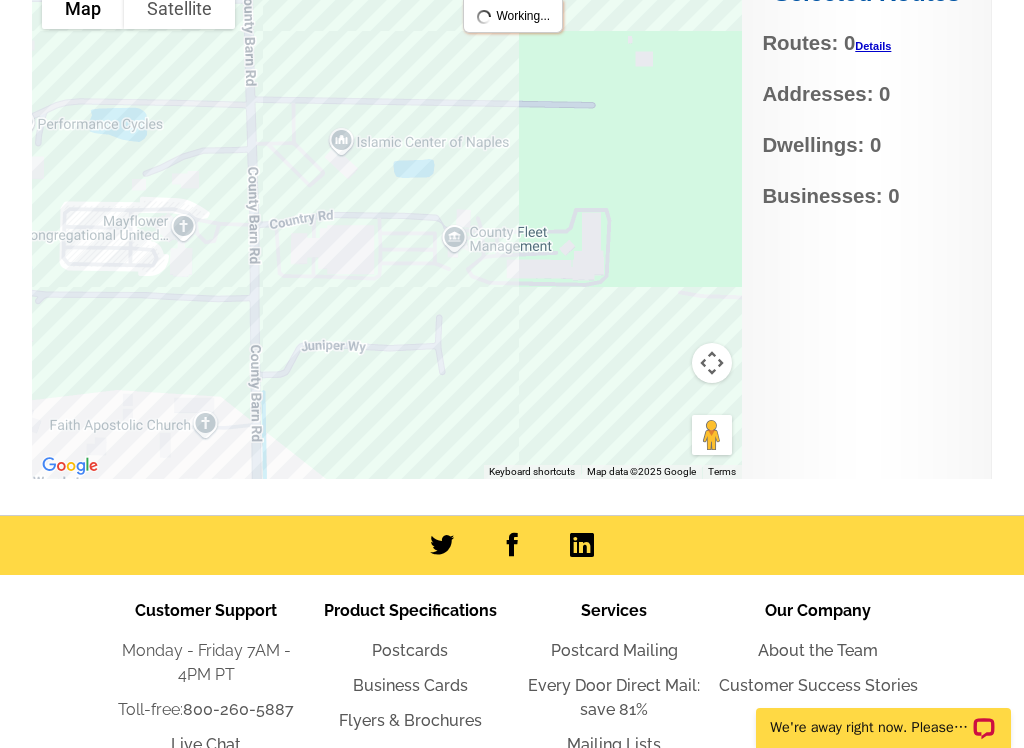 click at bounding box center (387, 229) 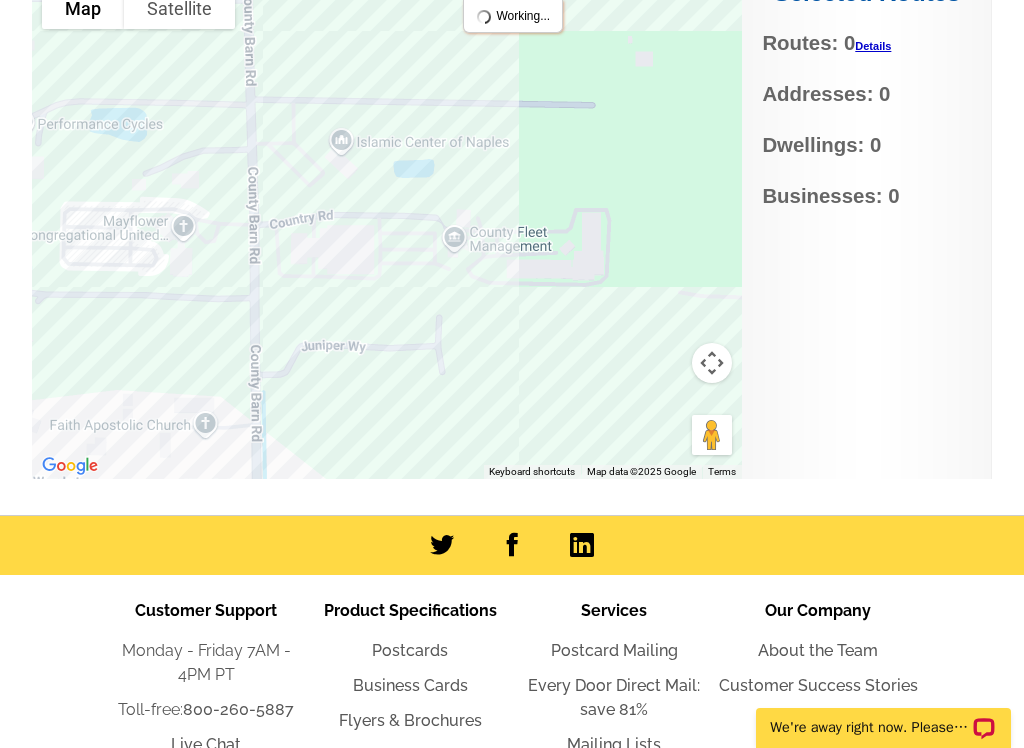 click on "Routes: 0  Details" at bounding box center [866, 43] 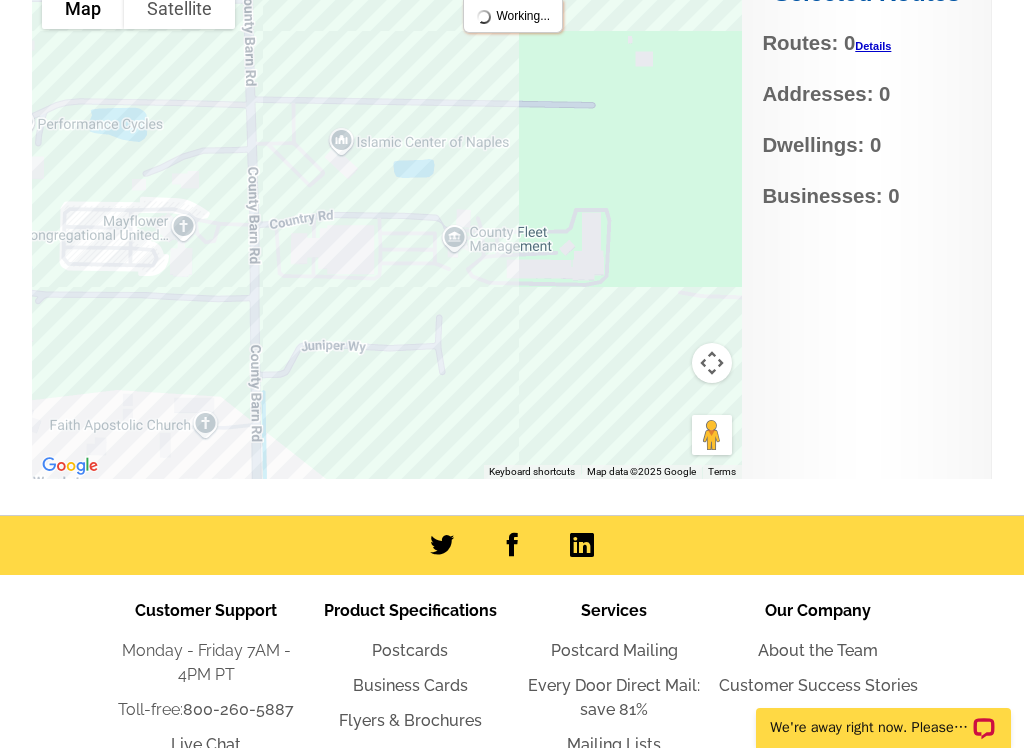 click on "Addresses: 0" at bounding box center [866, 94] 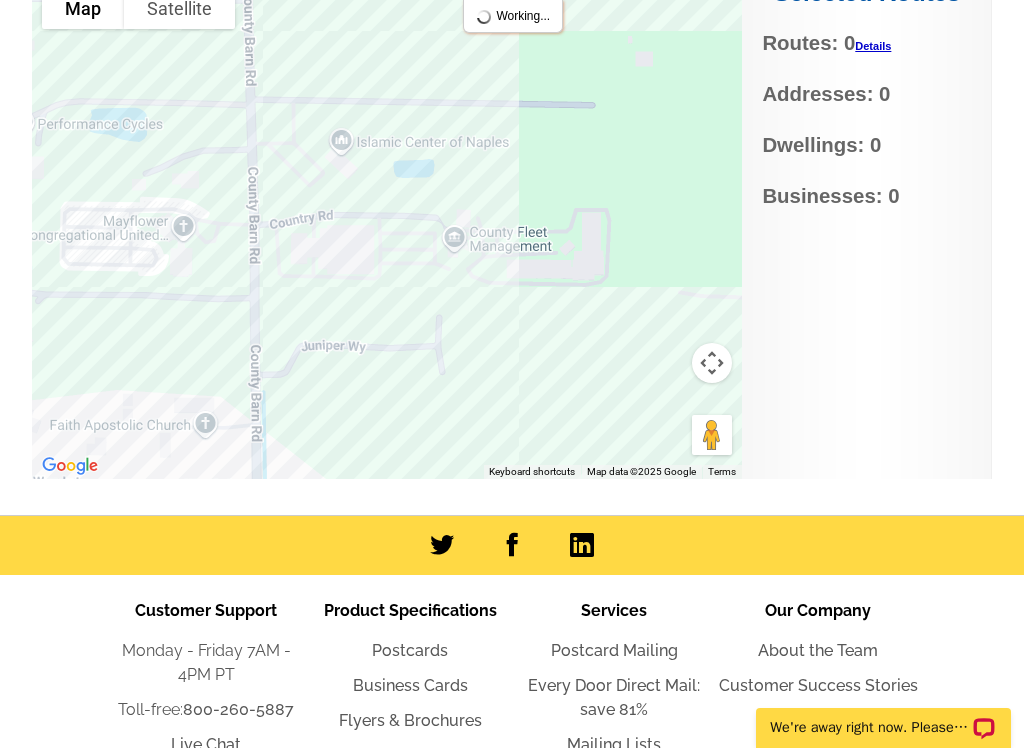 click on "Dwellings: 0" at bounding box center [866, 145] 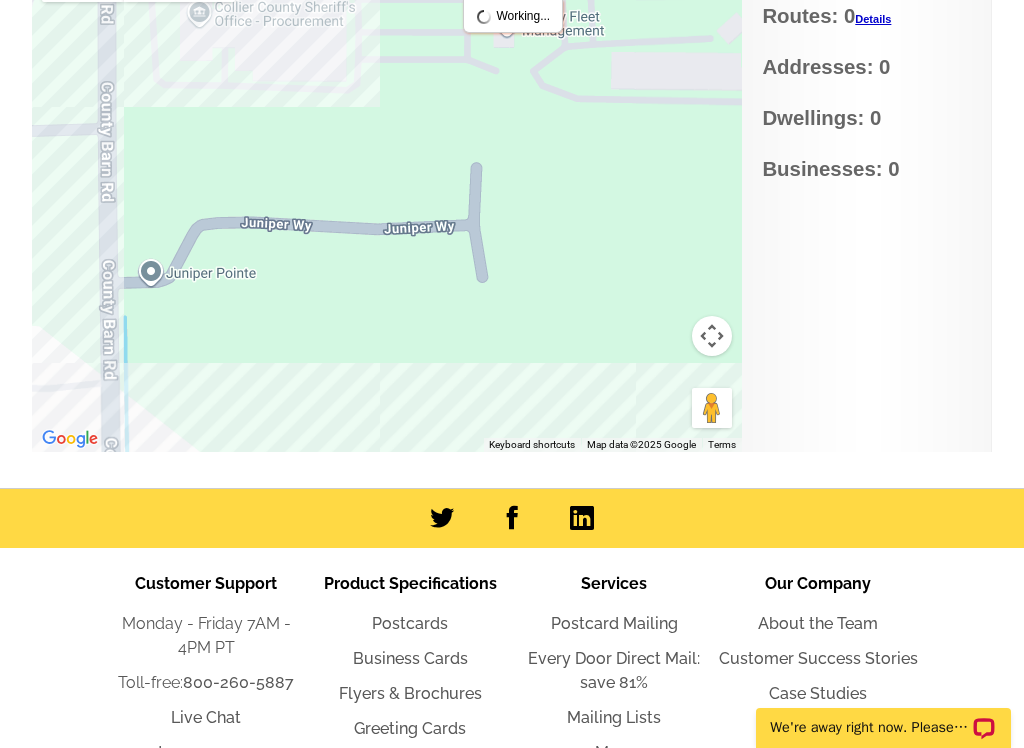 click at bounding box center (387, 202) 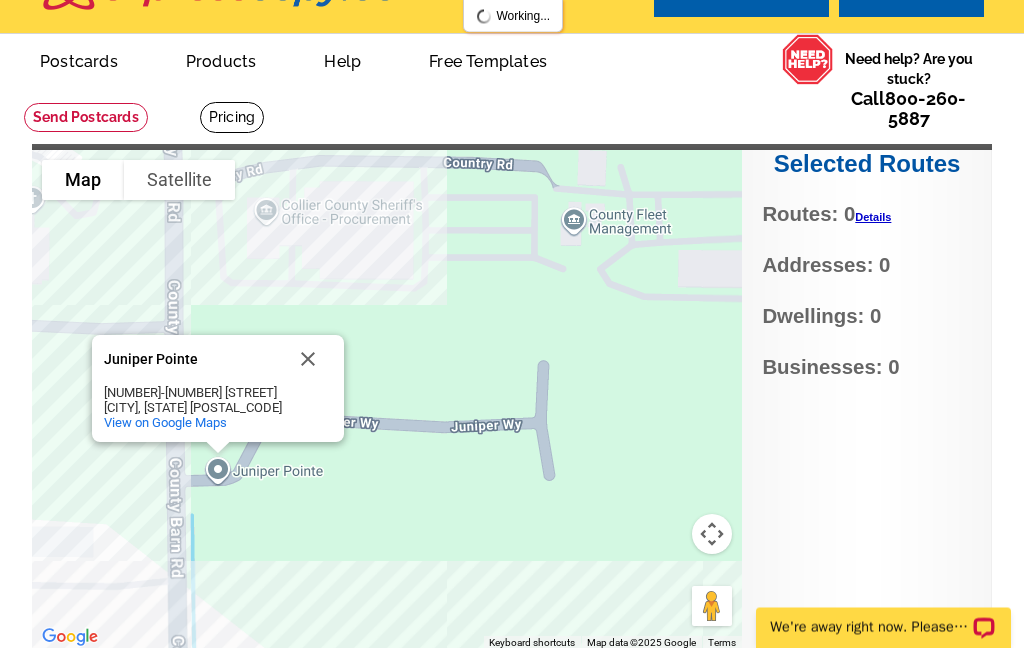 scroll, scrollTop: 0, scrollLeft: 0, axis: both 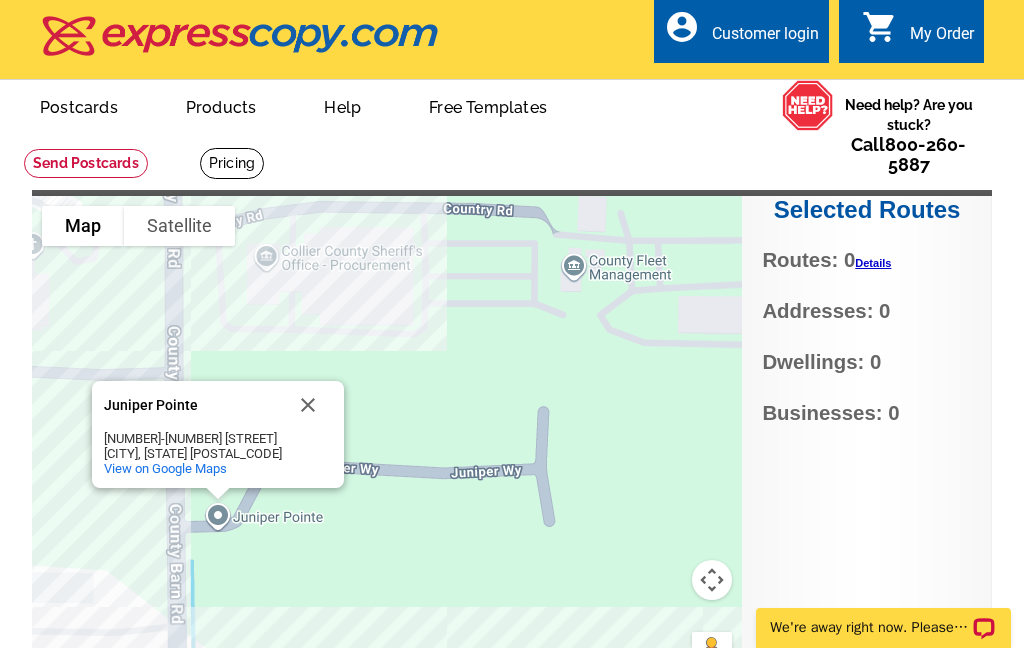 click at bounding box center (232, 163) 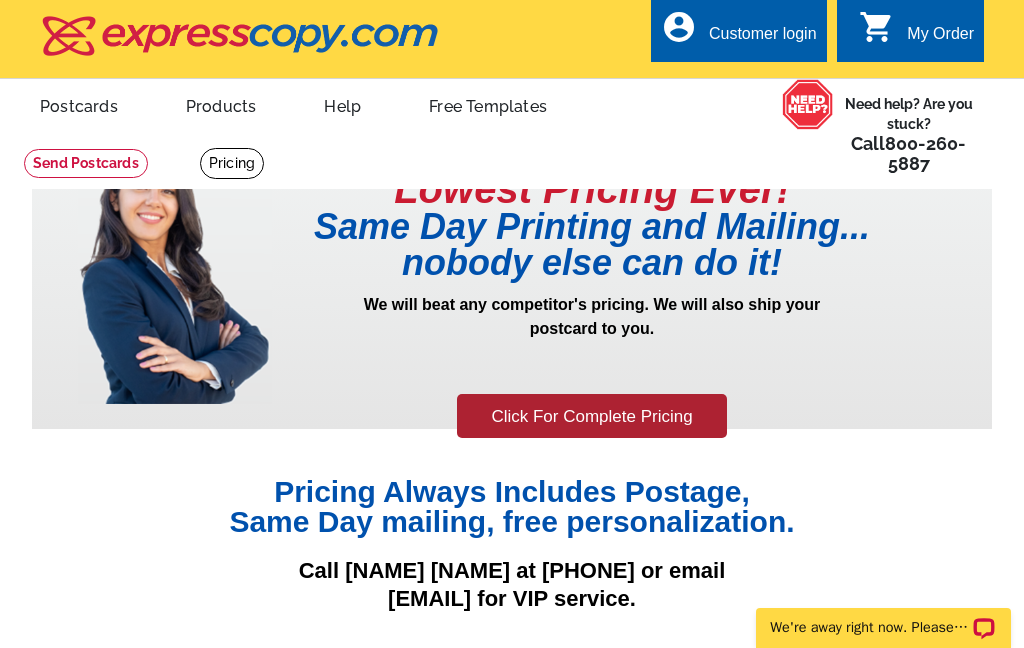 scroll, scrollTop: 0, scrollLeft: 0, axis: both 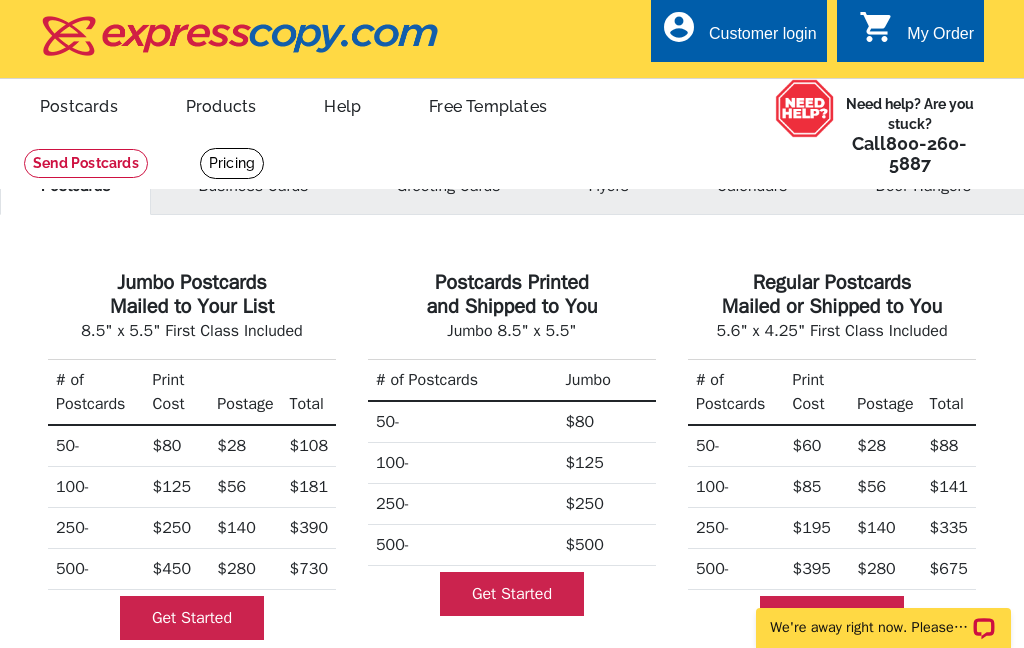 click on "Postcards" at bounding box center [79, 104] 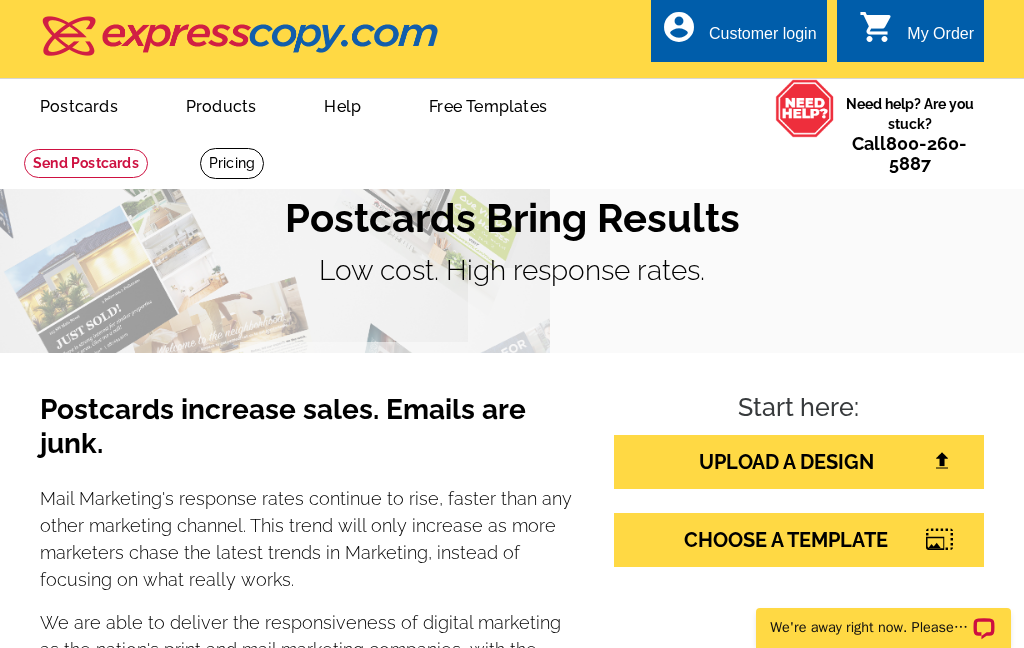 scroll, scrollTop: 0, scrollLeft: 0, axis: both 